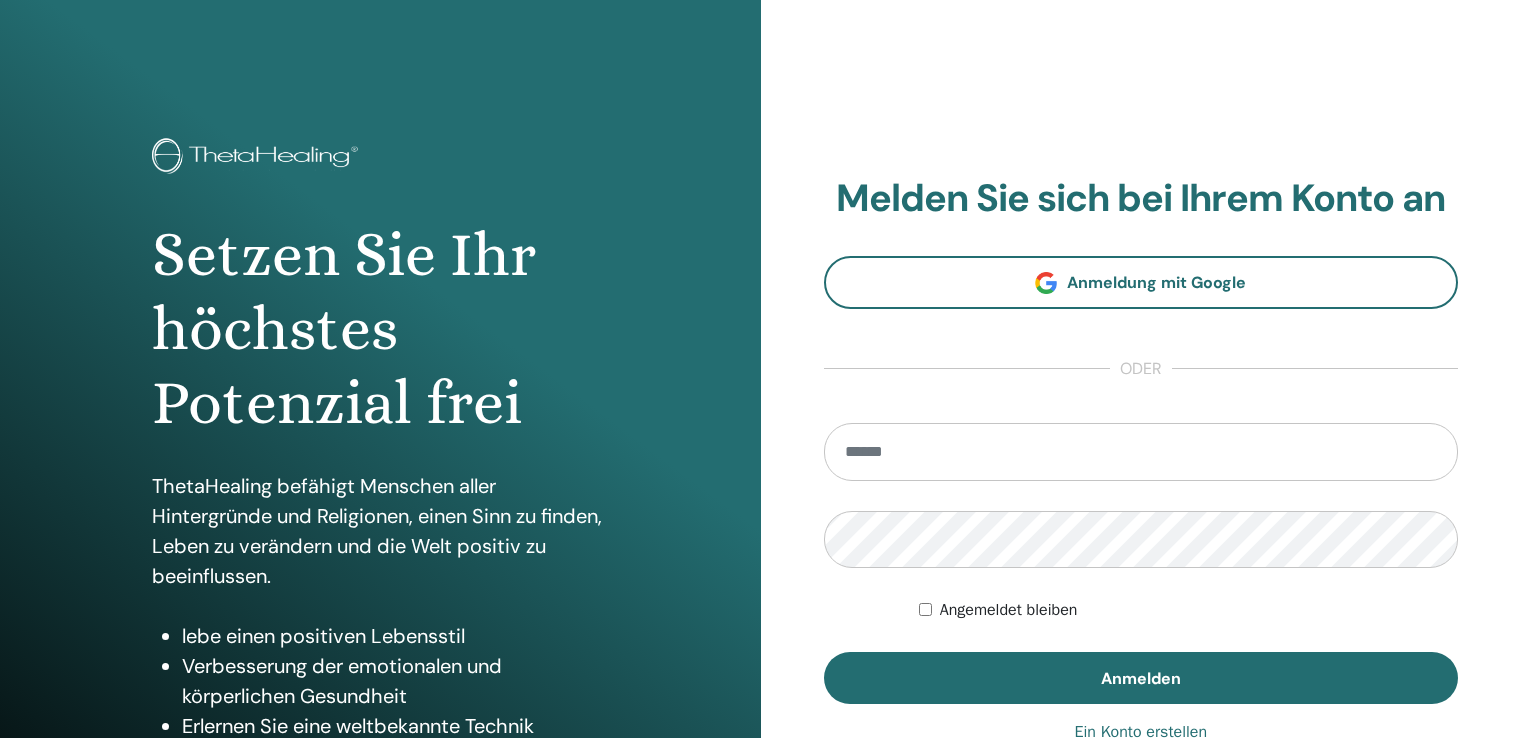 scroll, scrollTop: 0, scrollLeft: 0, axis: both 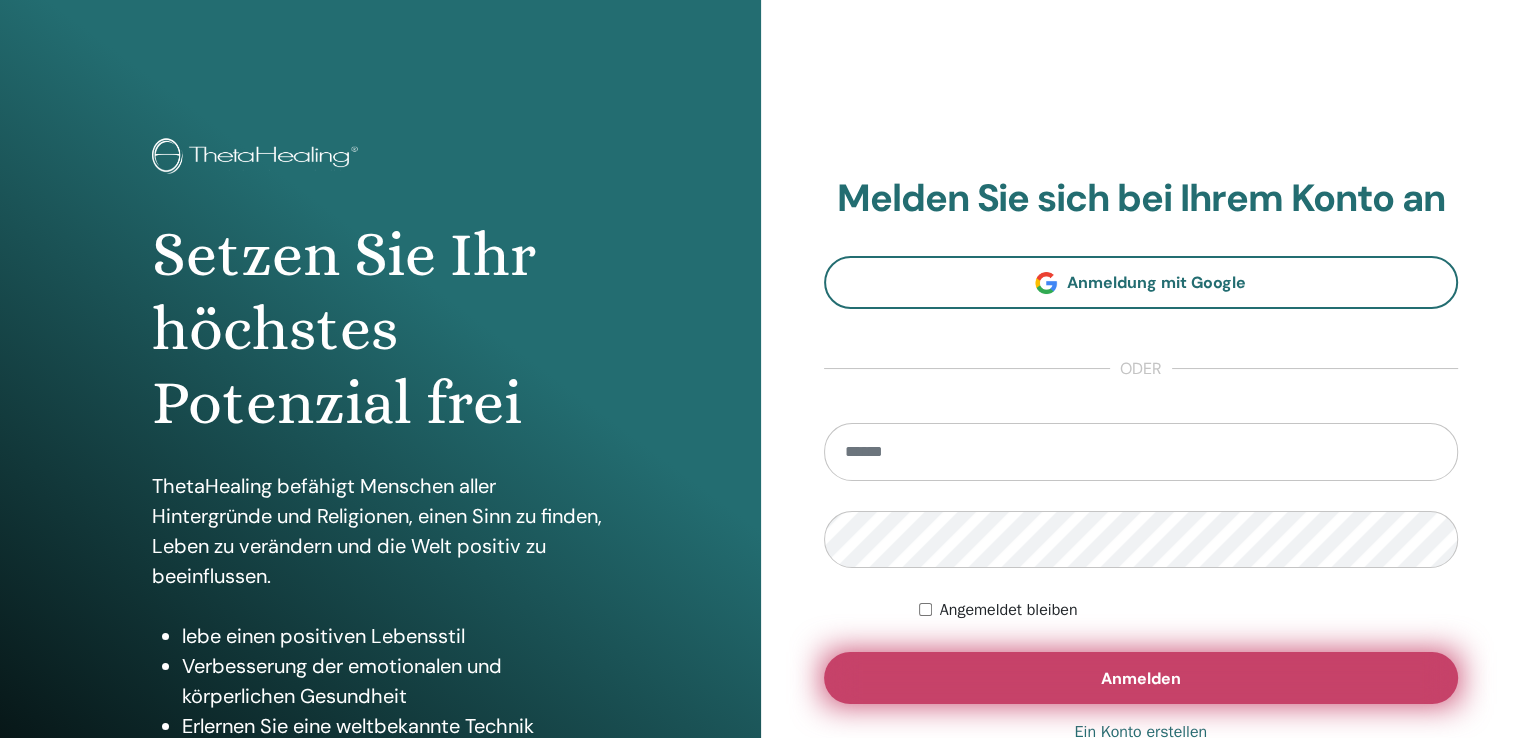 type on "**********" 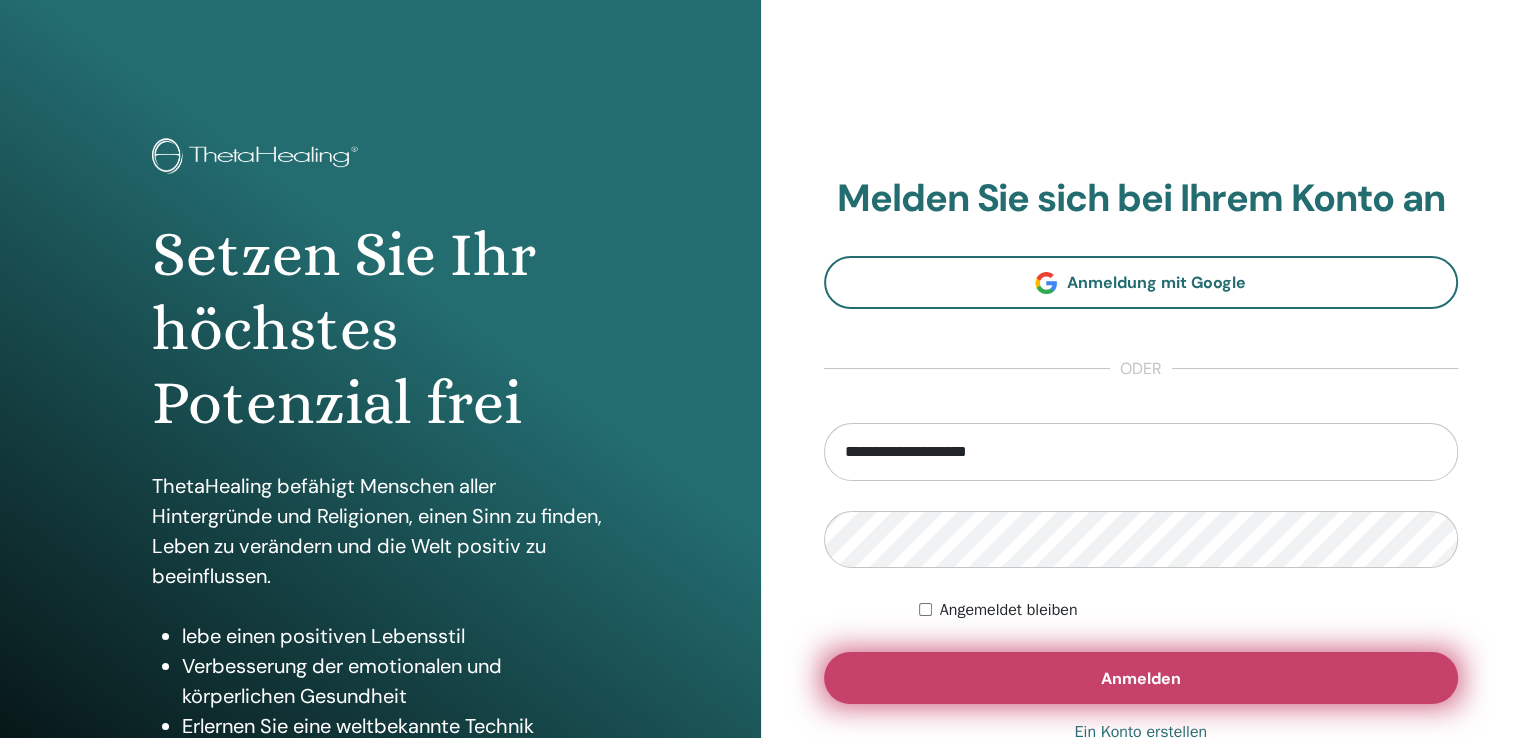 click on "Anmelden" at bounding box center (1141, 678) 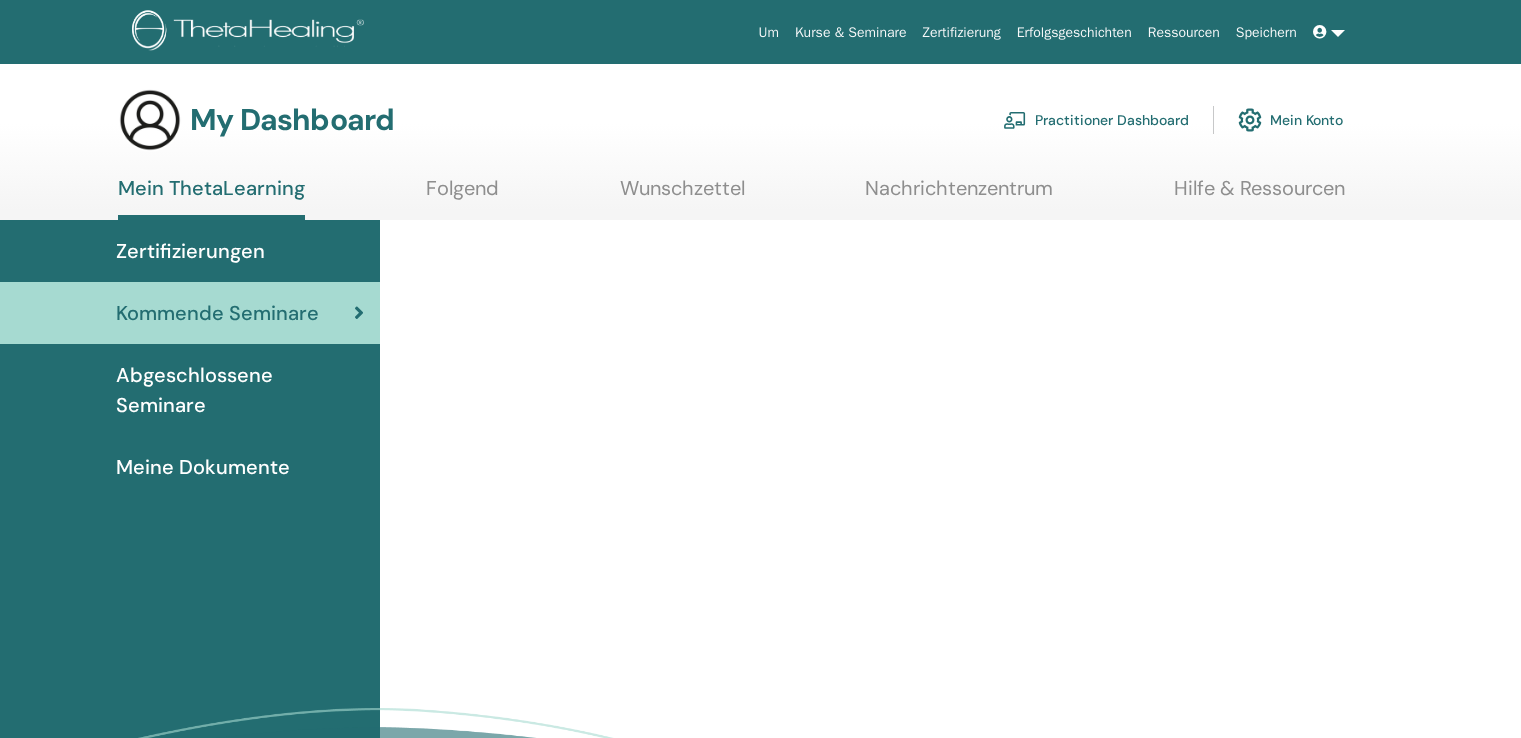 scroll, scrollTop: 0, scrollLeft: 0, axis: both 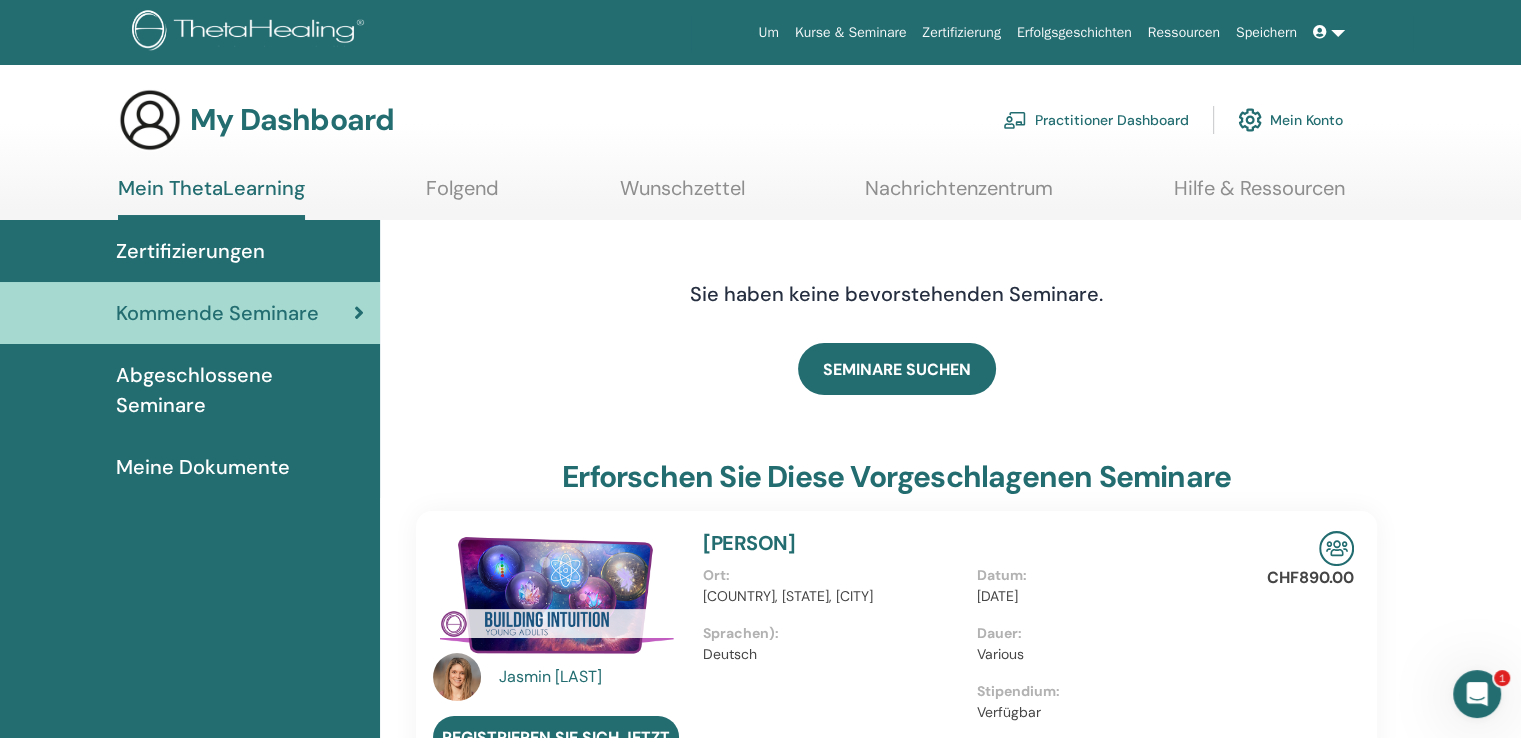 click on "Abgeschlossene Seminare" at bounding box center (240, 390) 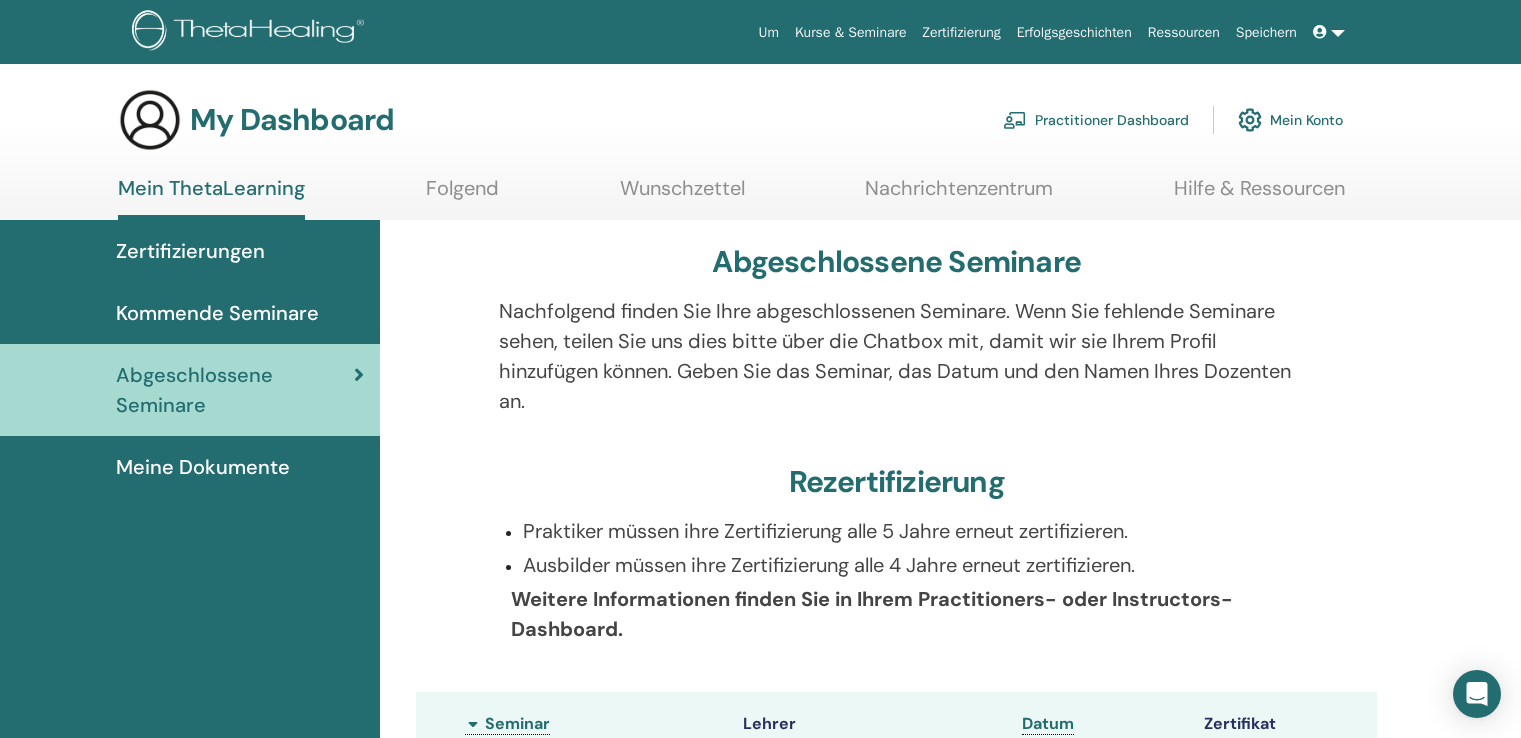scroll, scrollTop: 0, scrollLeft: 0, axis: both 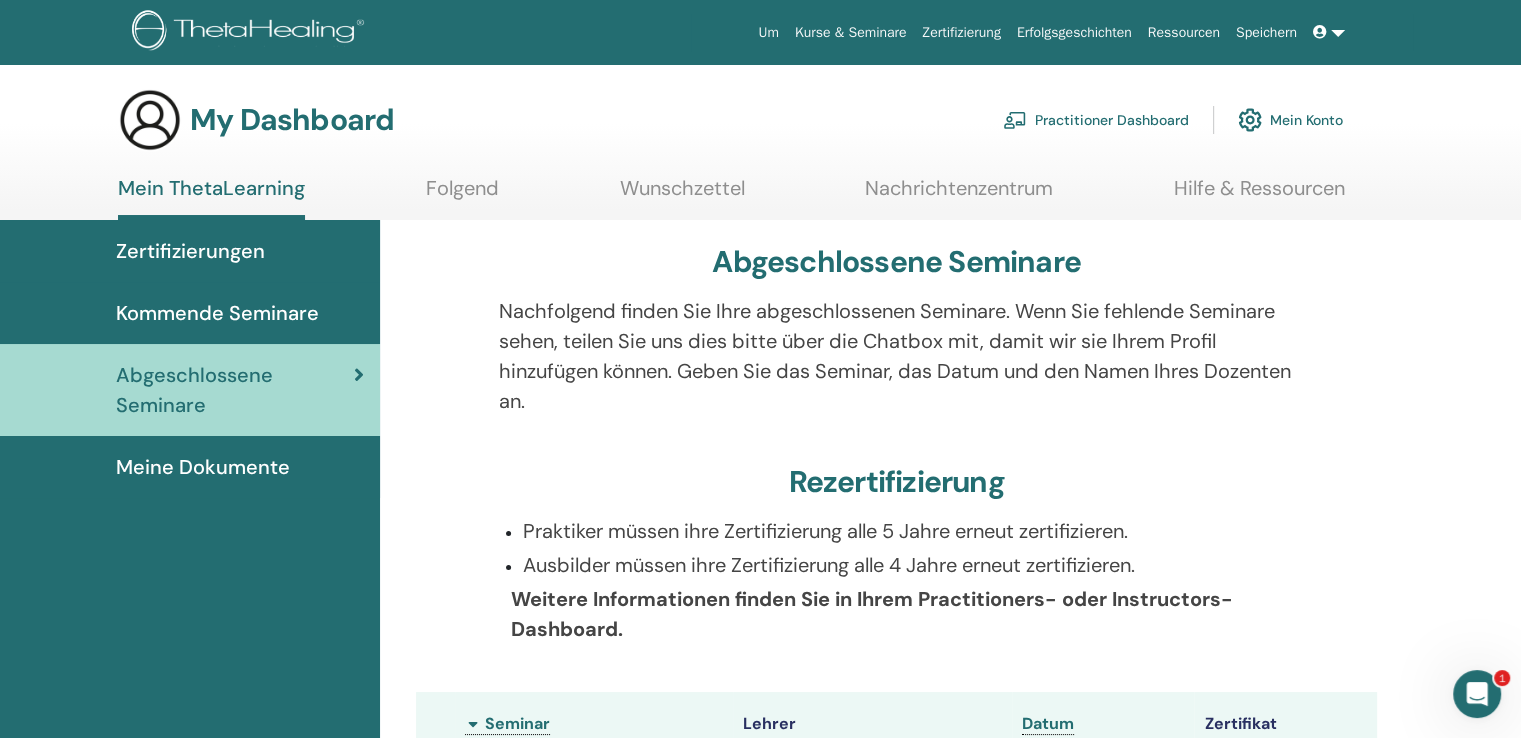 click on "Meine Dokumente" at bounding box center [203, 467] 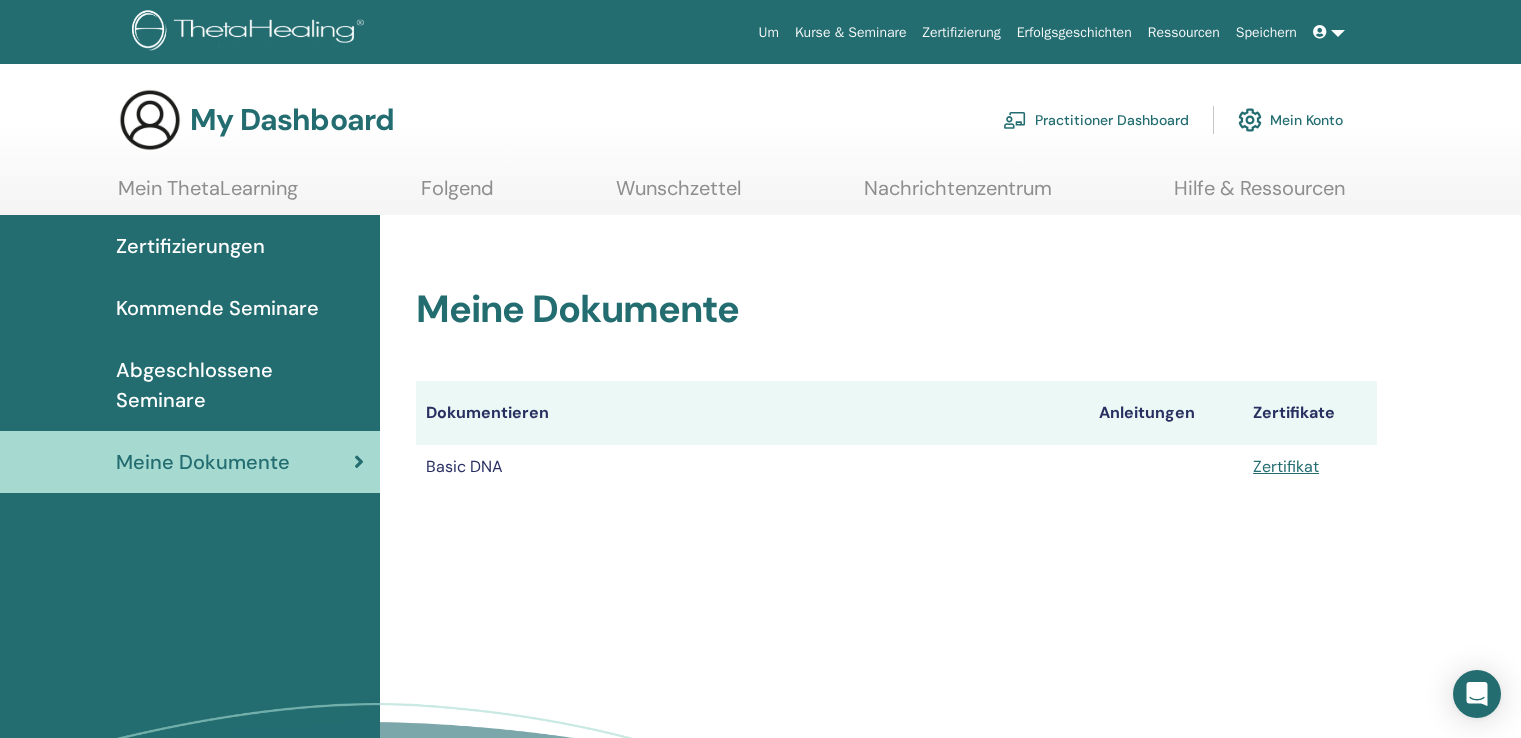 scroll, scrollTop: 0, scrollLeft: 0, axis: both 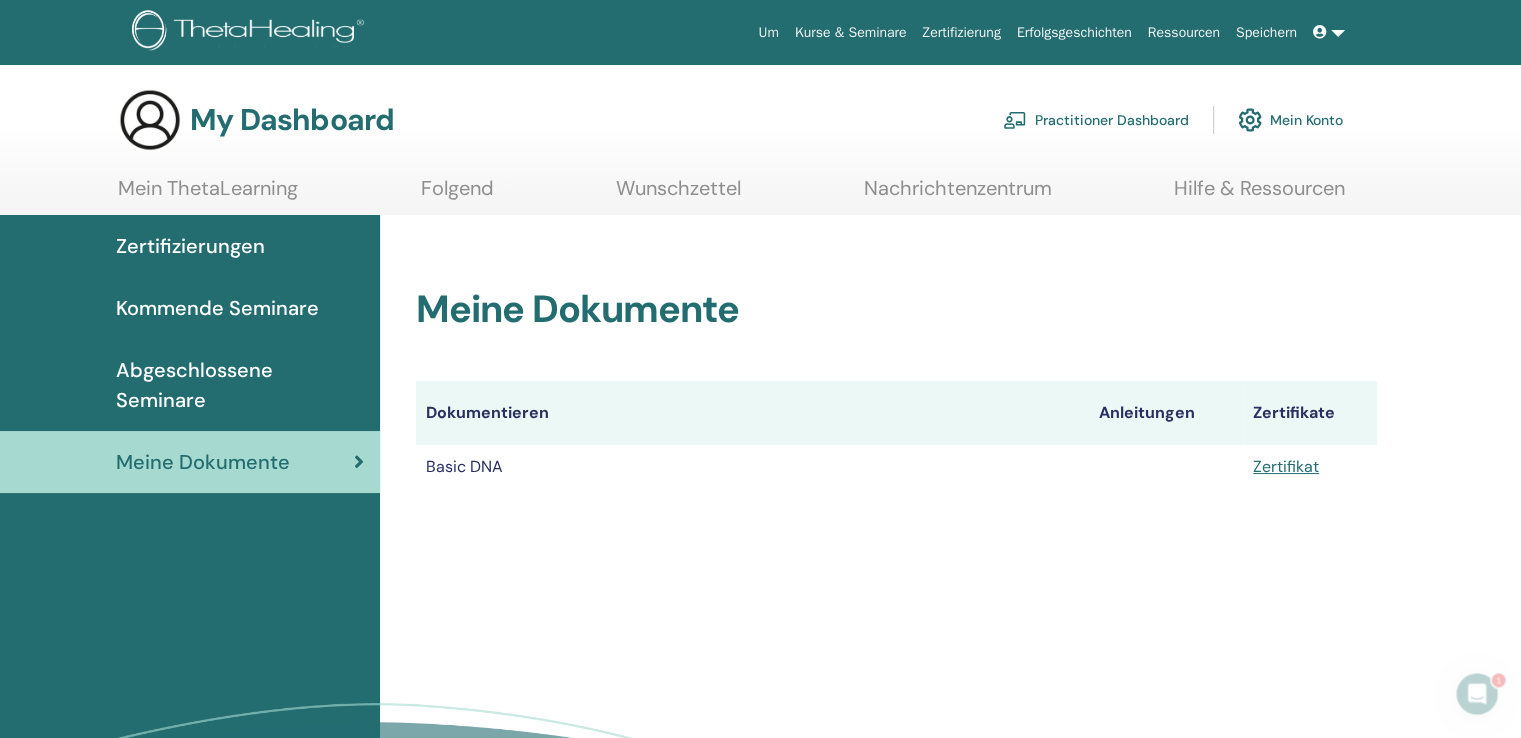 click on "Meine Dokumente
Dokumentieren
Anleitungen
Zertifikate
Basic DNA
Zertifikat" at bounding box center (896, 364) 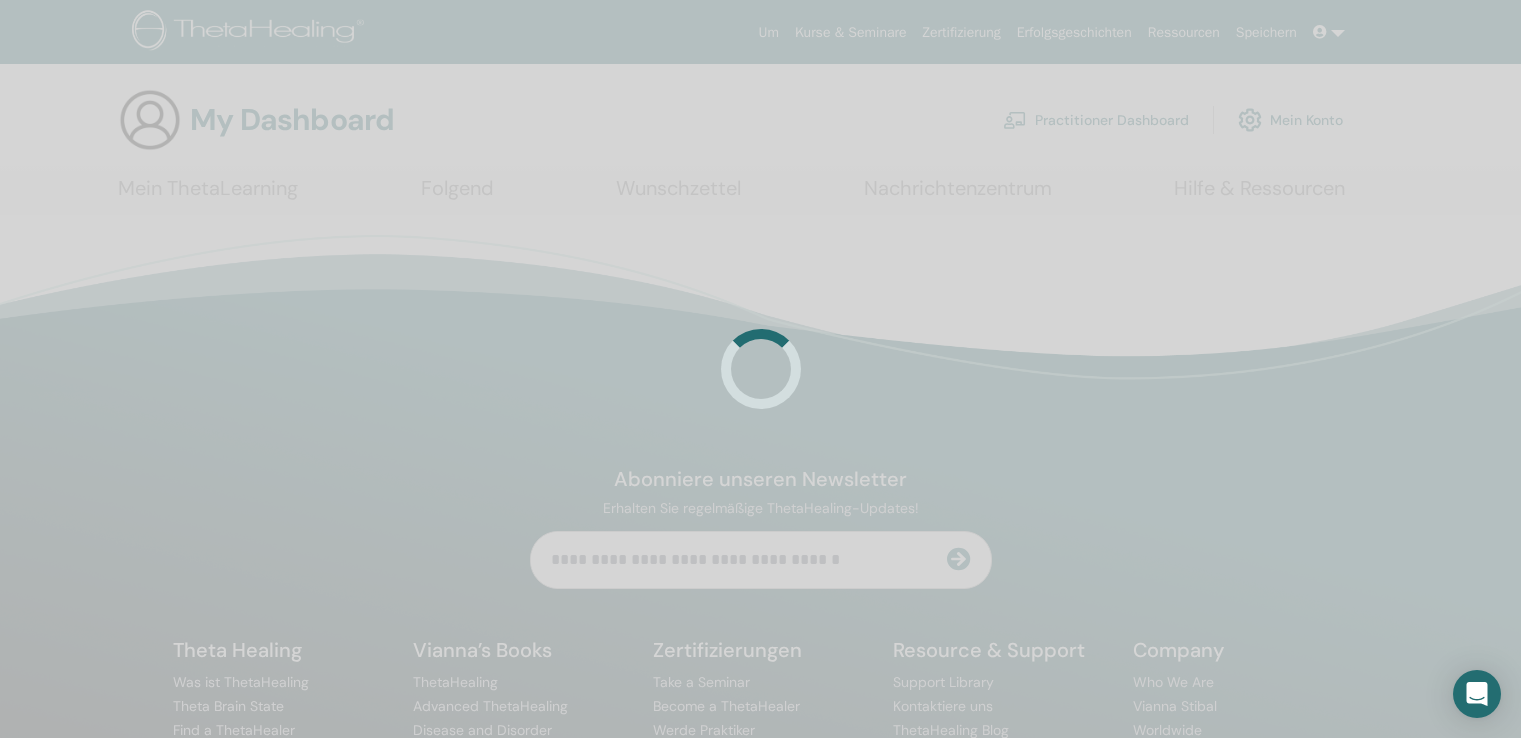 scroll, scrollTop: 0, scrollLeft: 0, axis: both 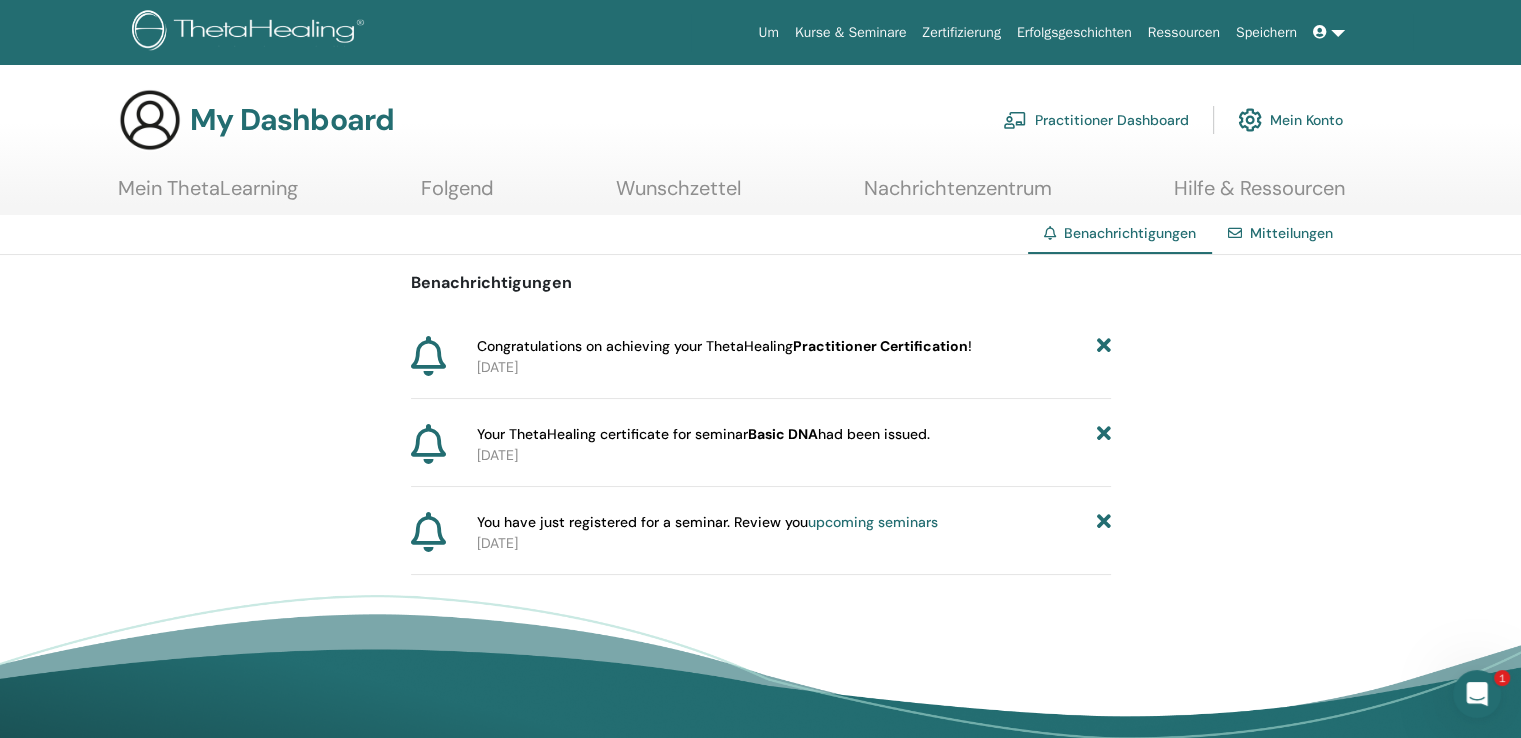 click at bounding box center [1103, 522] 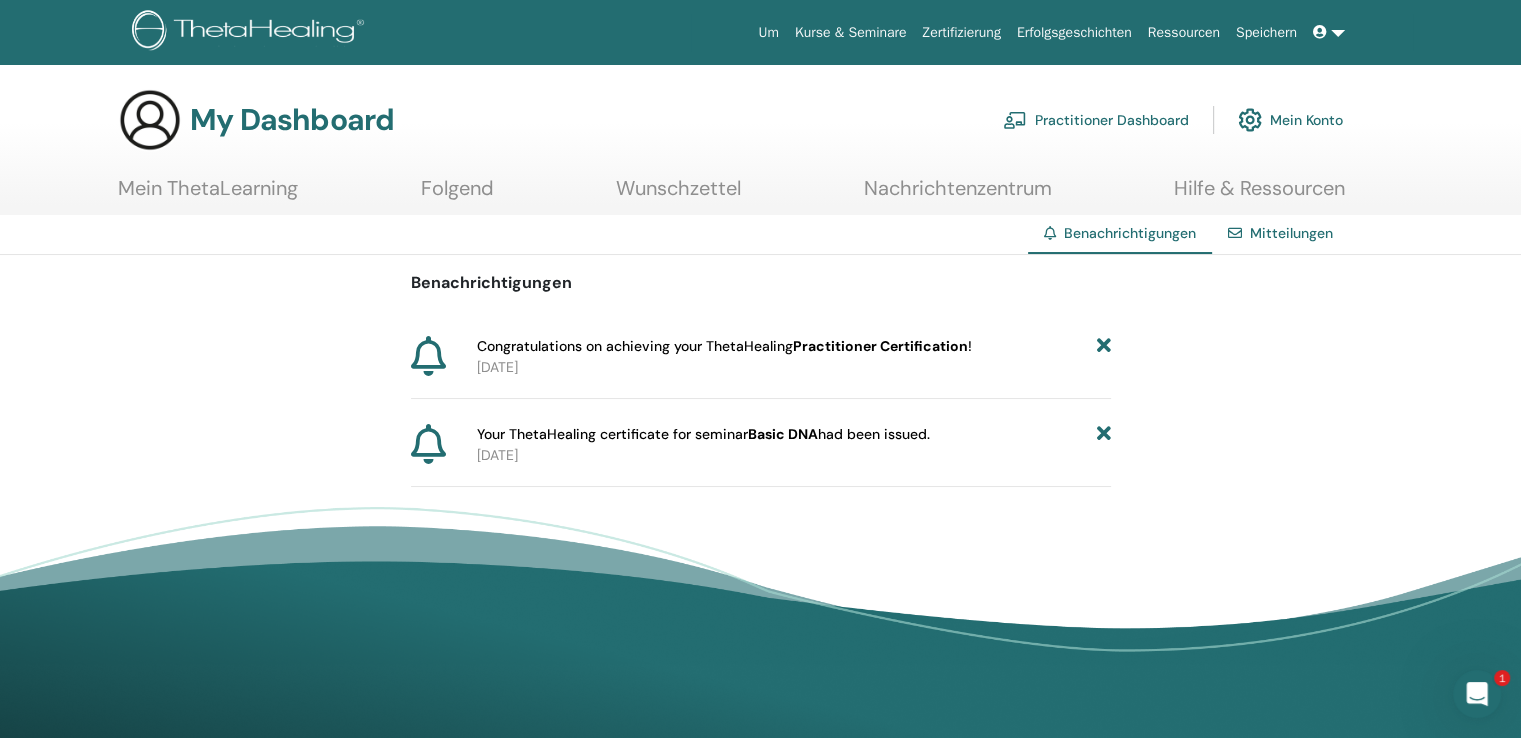 click on "Kurse & Seminare" at bounding box center [851, 32] 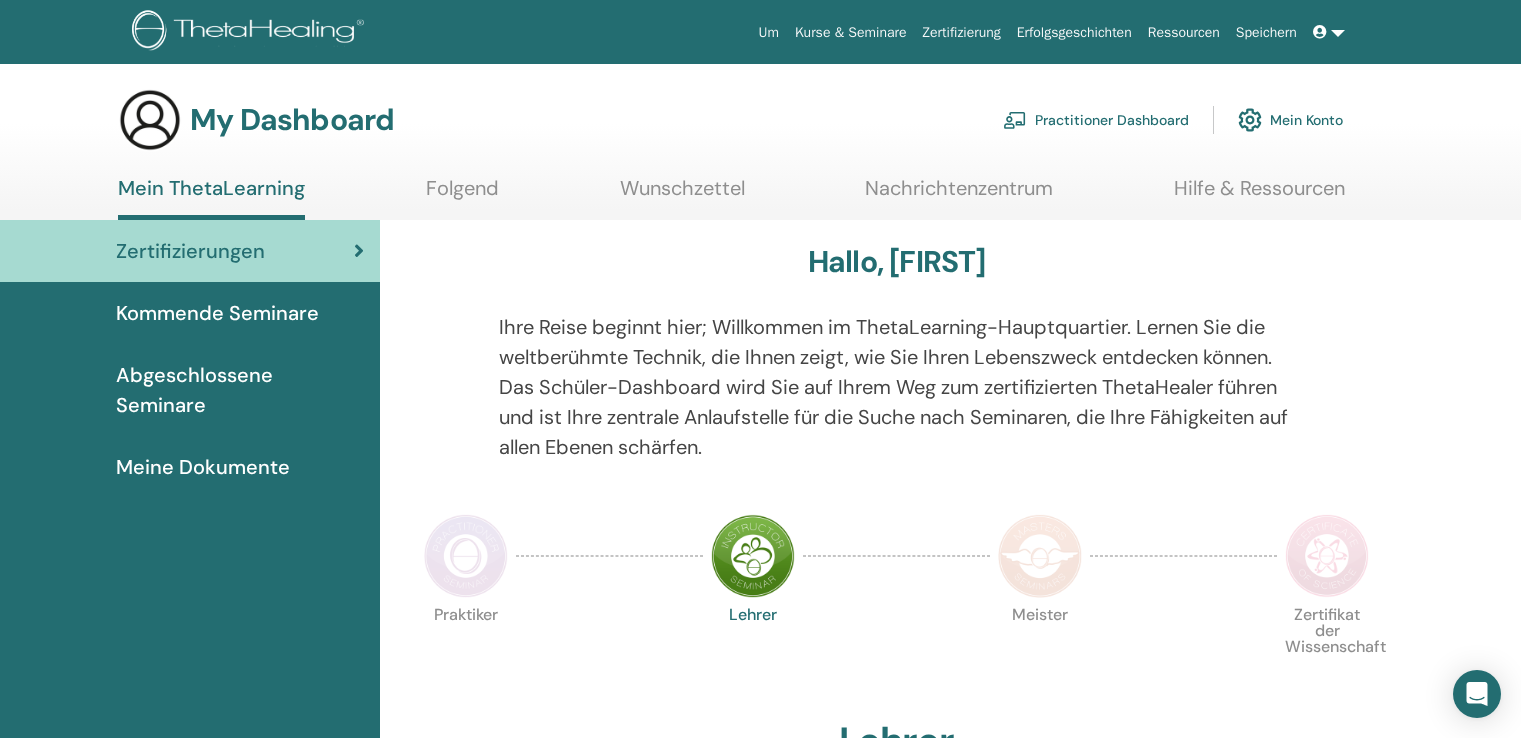 scroll, scrollTop: 0, scrollLeft: 0, axis: both 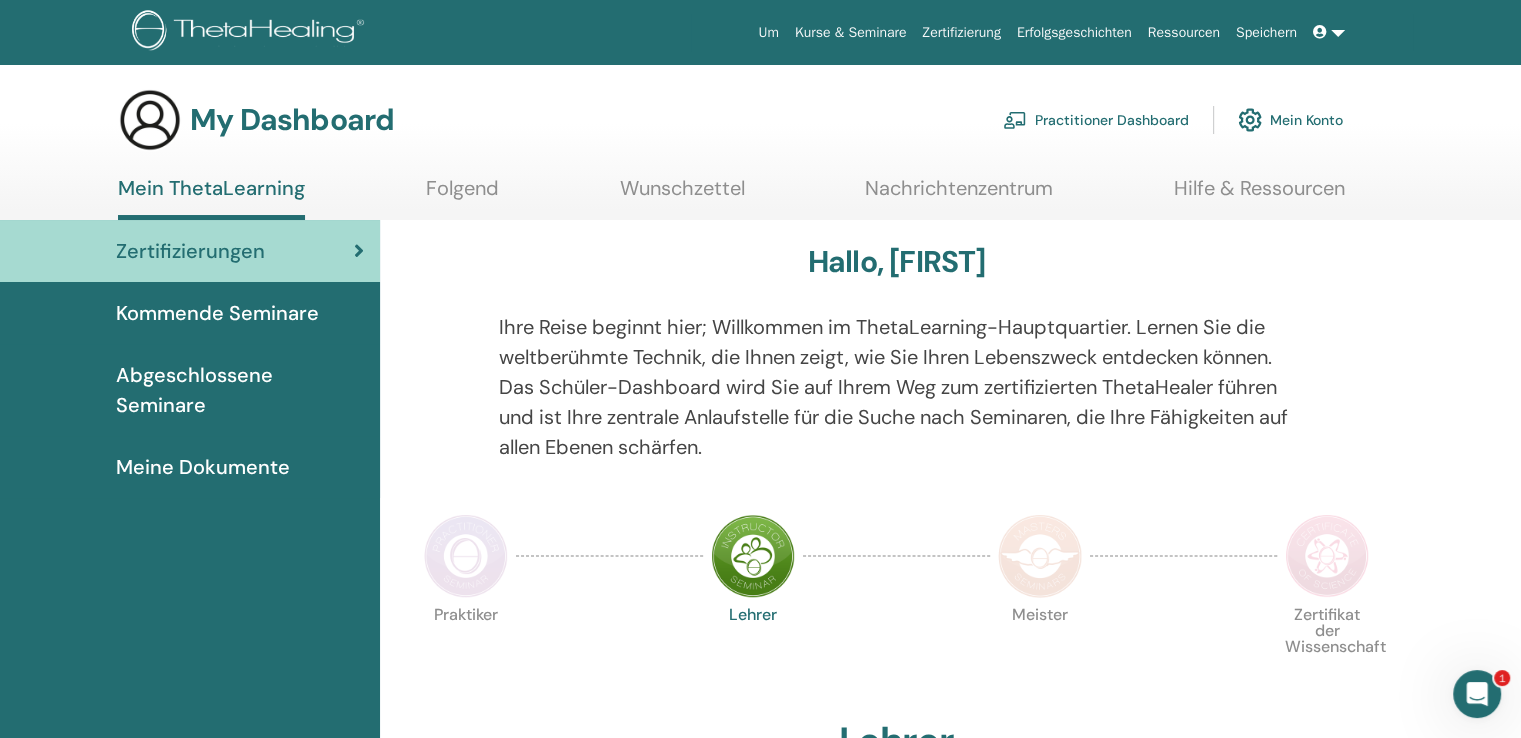 click on "Um" at bounding box center [769, 32] 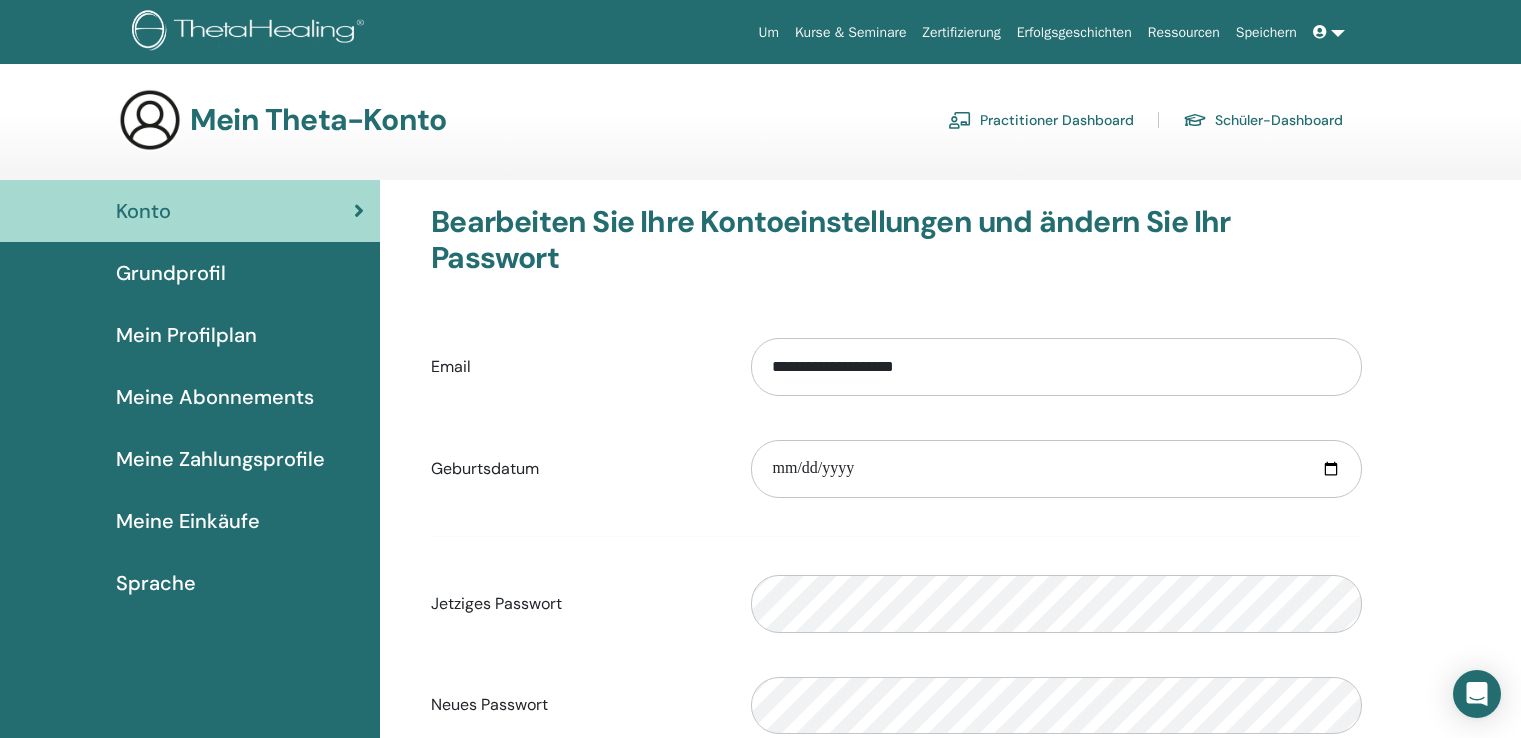 scroll, scrollTop: 0, scrollLeft: 0, axis: both 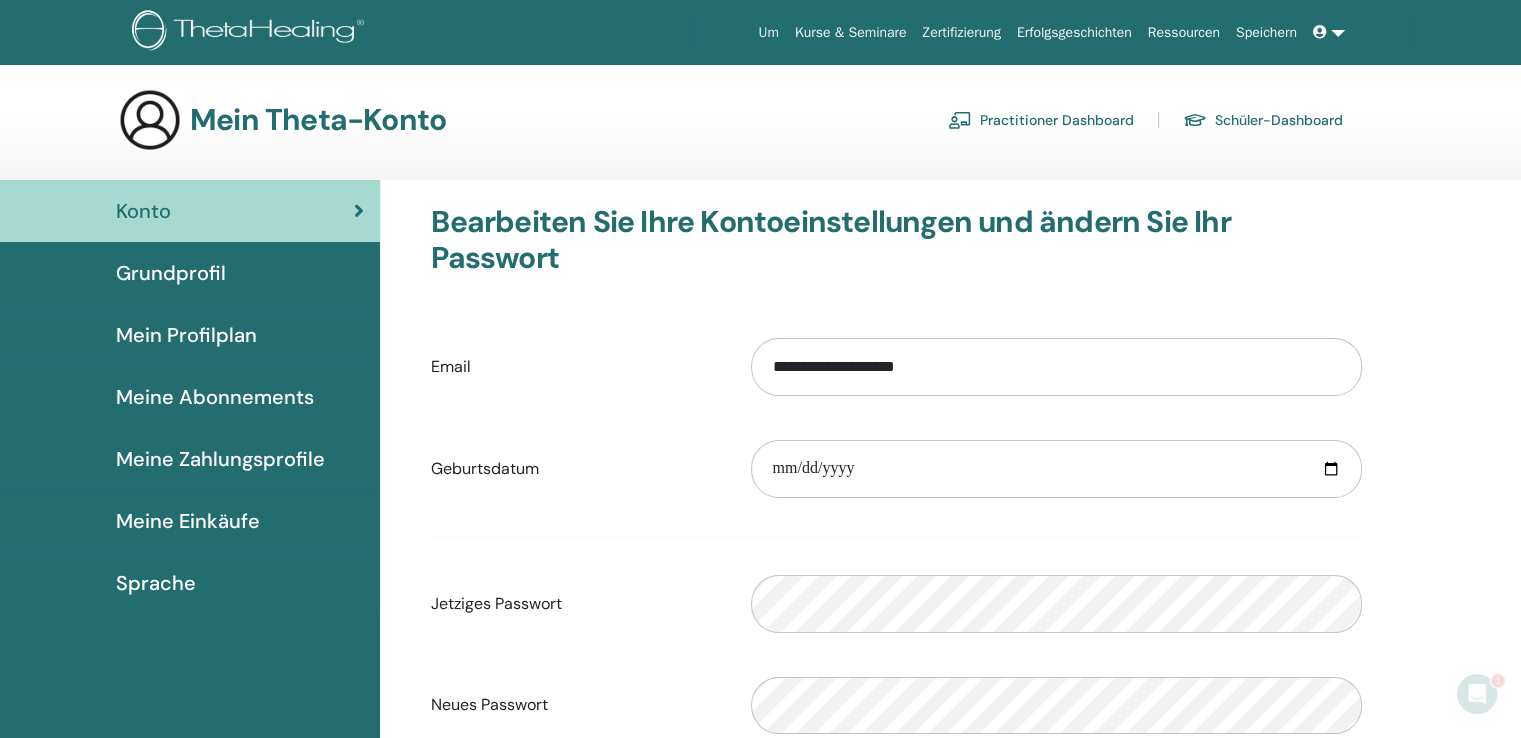 click on "Meine Abonnements" at bounding box center (215, 397) 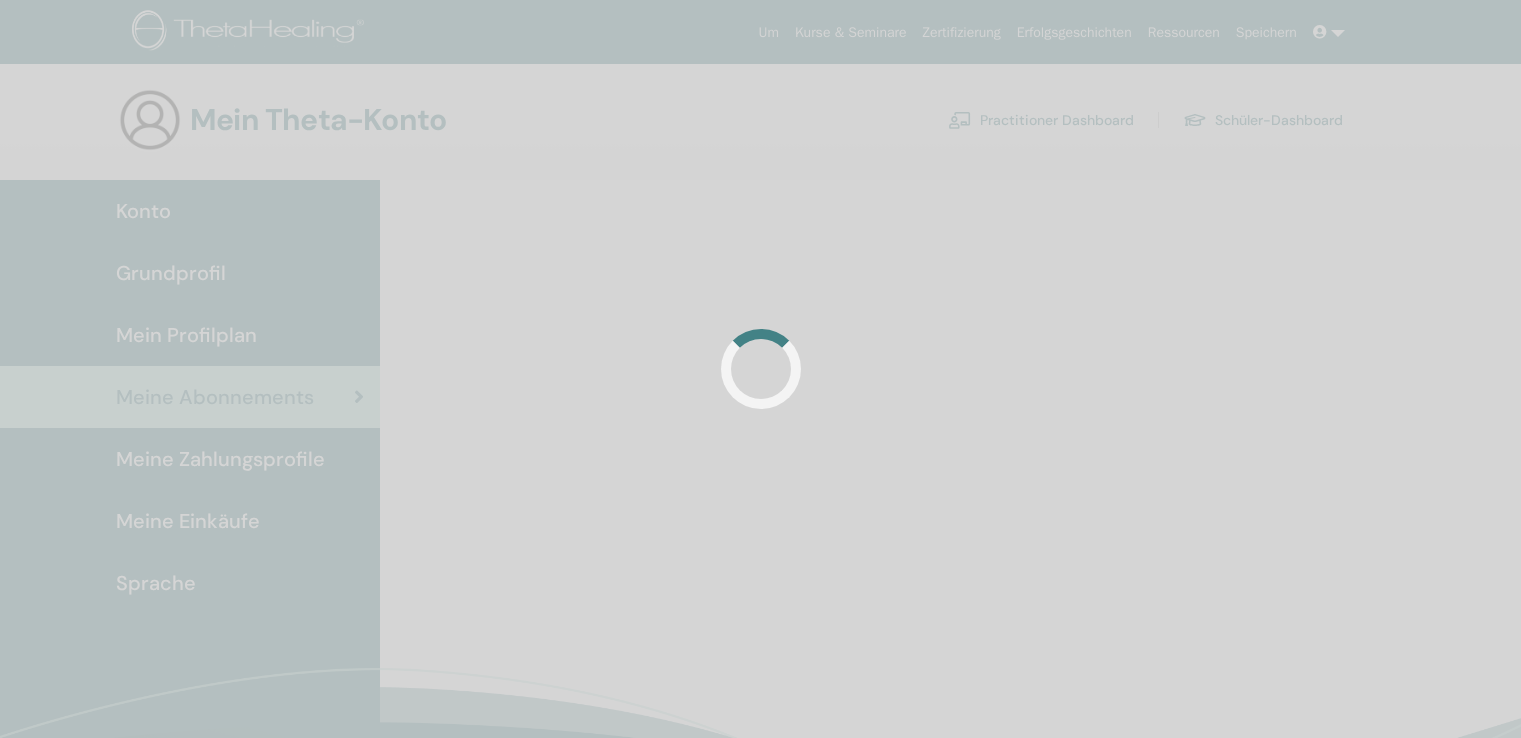 scroll, scrollTop: 0, scrollLeft: 0, axis: both 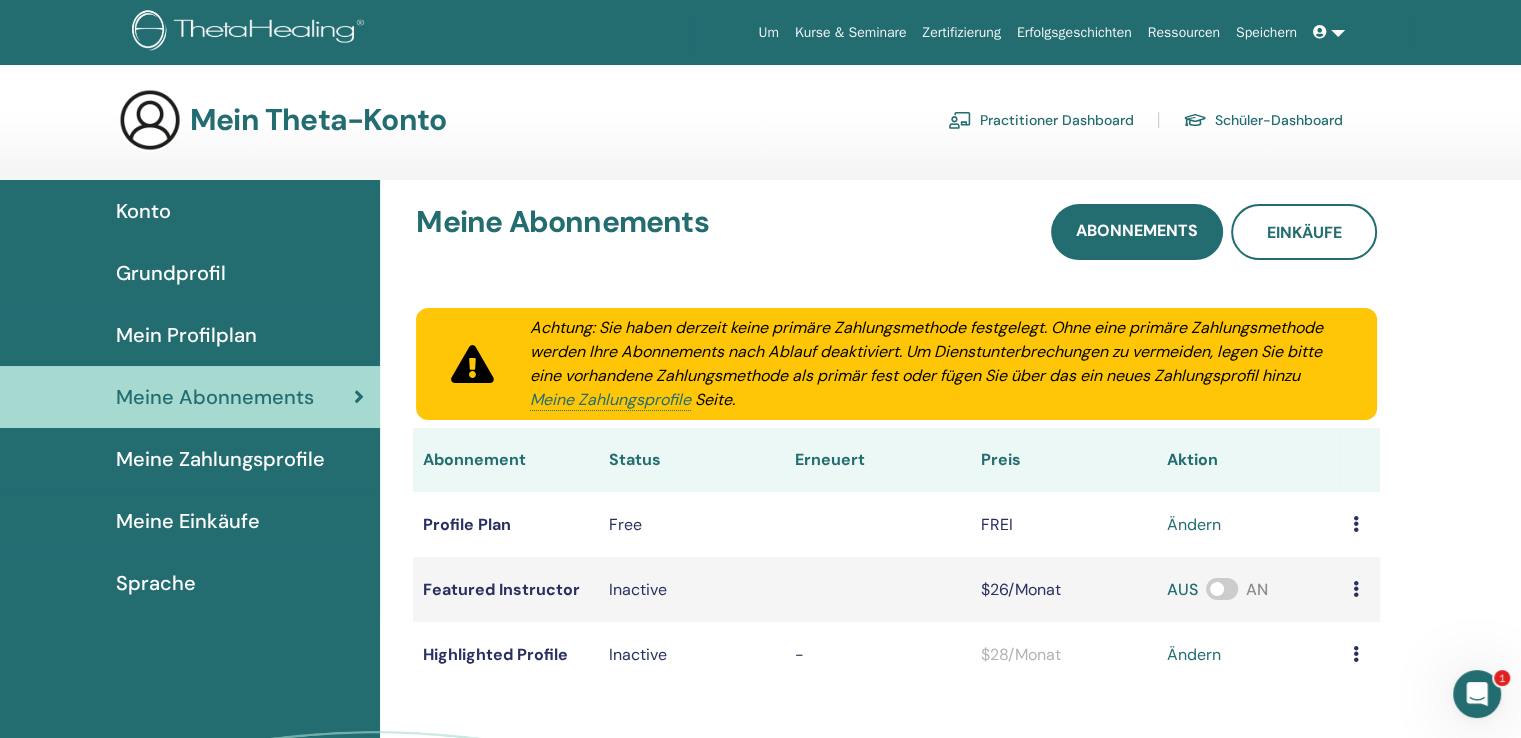 click on "Meine Einkäufe" at bounding box center (188, 521) 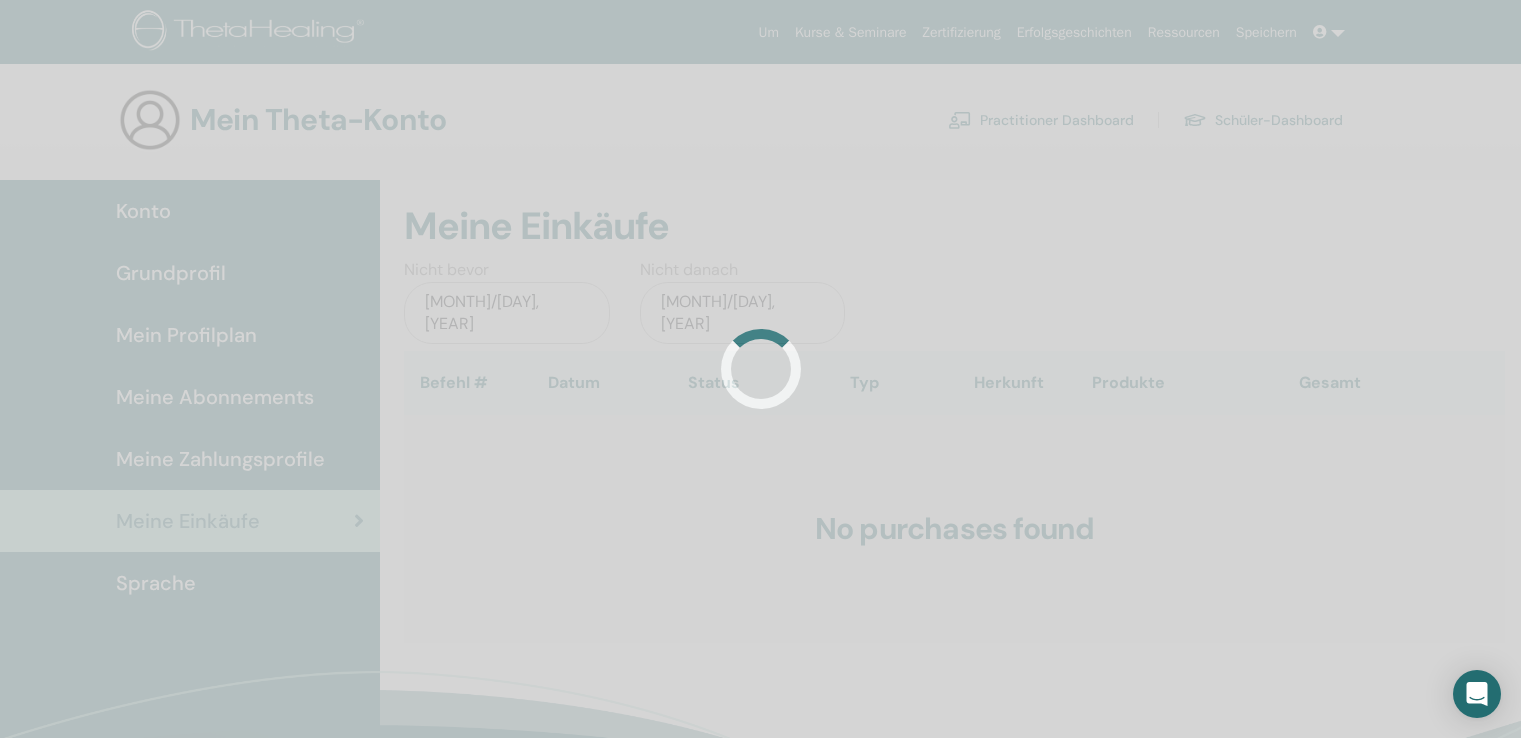 scroll, scrollTop: 0, scrollLeft: 0, axis: both 